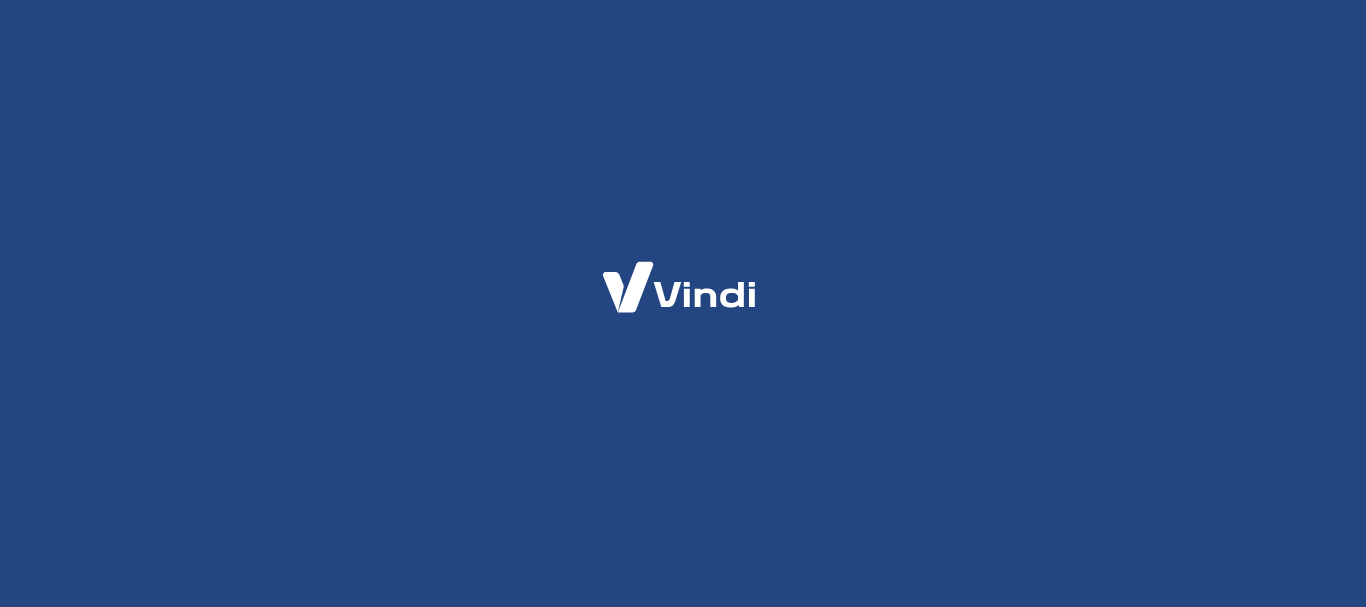 scroll, scrollTop: 0, scrollLeft: 0, axis: both 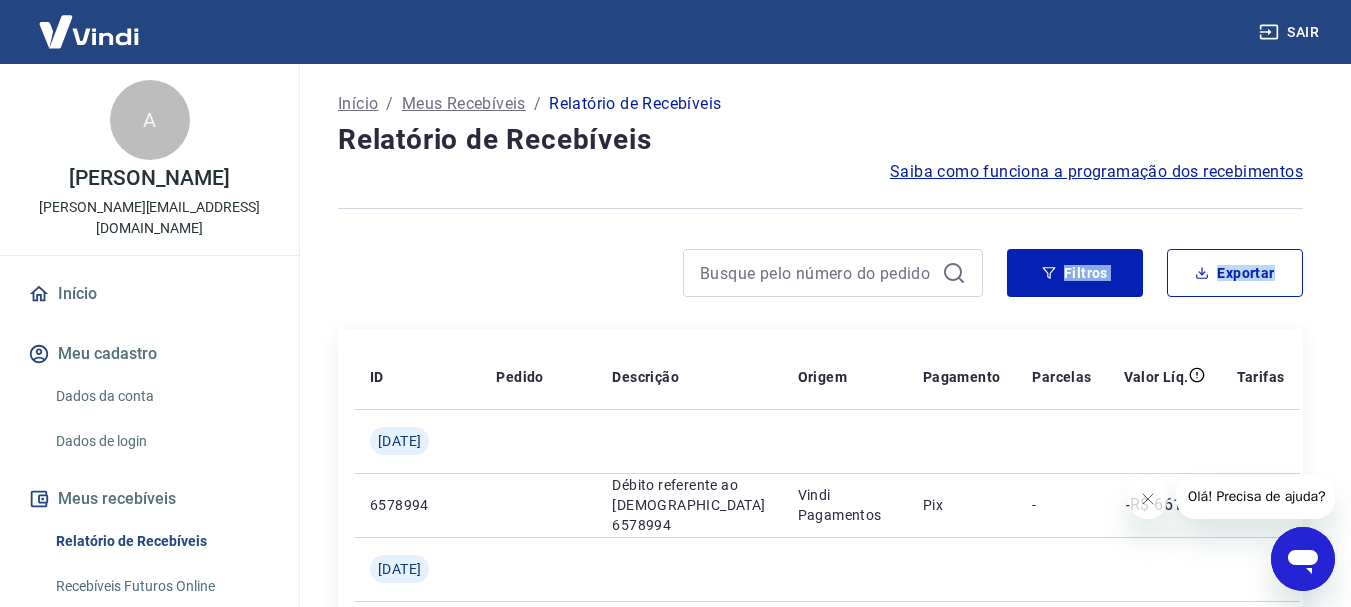 drag, startPoint x: 0, startPoint y: 0, endPoint x: 1006, endPoint y: 328, distance: 1058.121 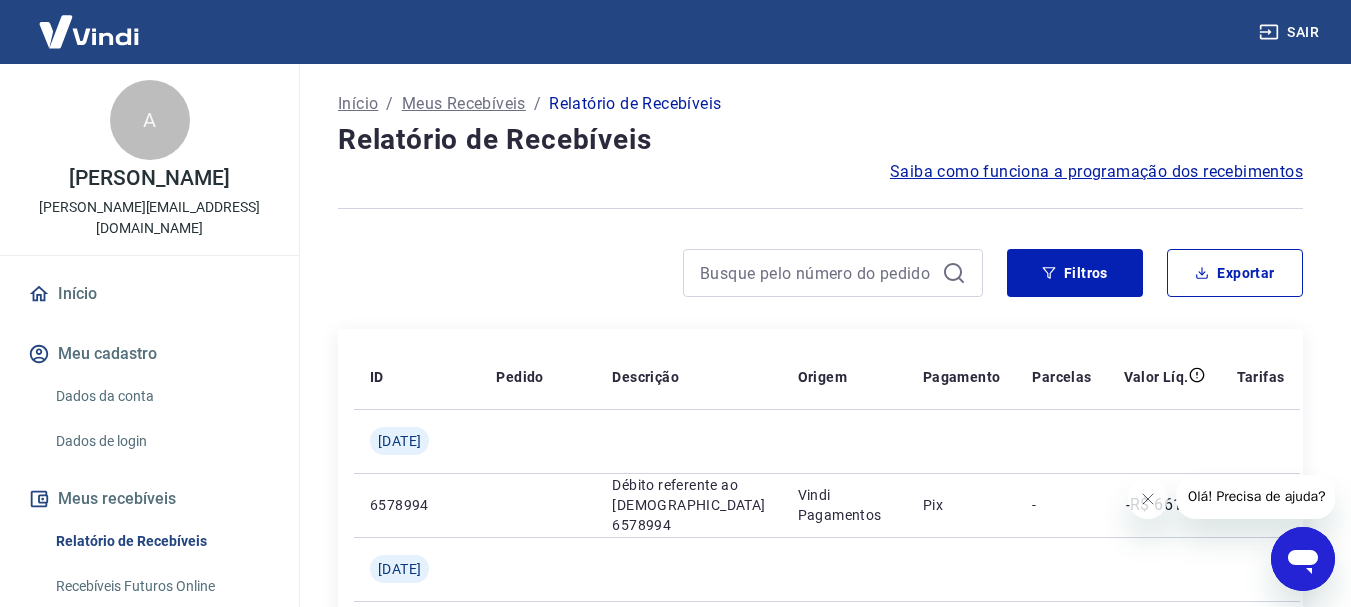 click at bounding box center (820, 208) 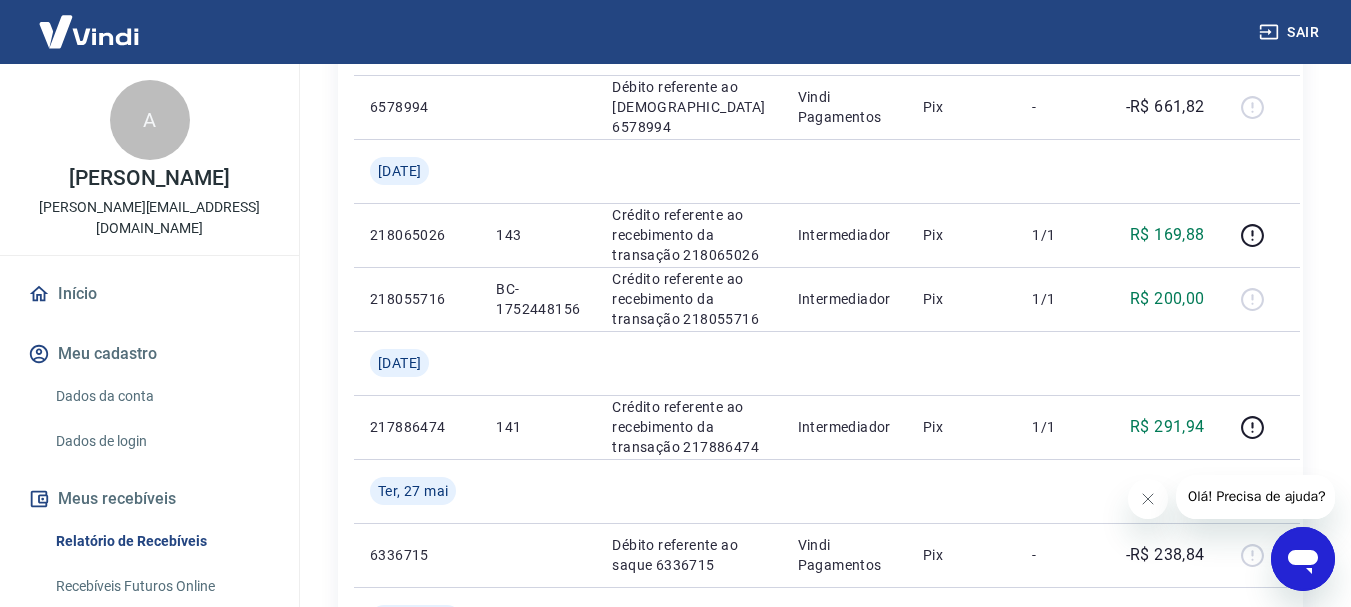 scroll, scrollTop: 397, scrollLeft: 0, axis: vertical 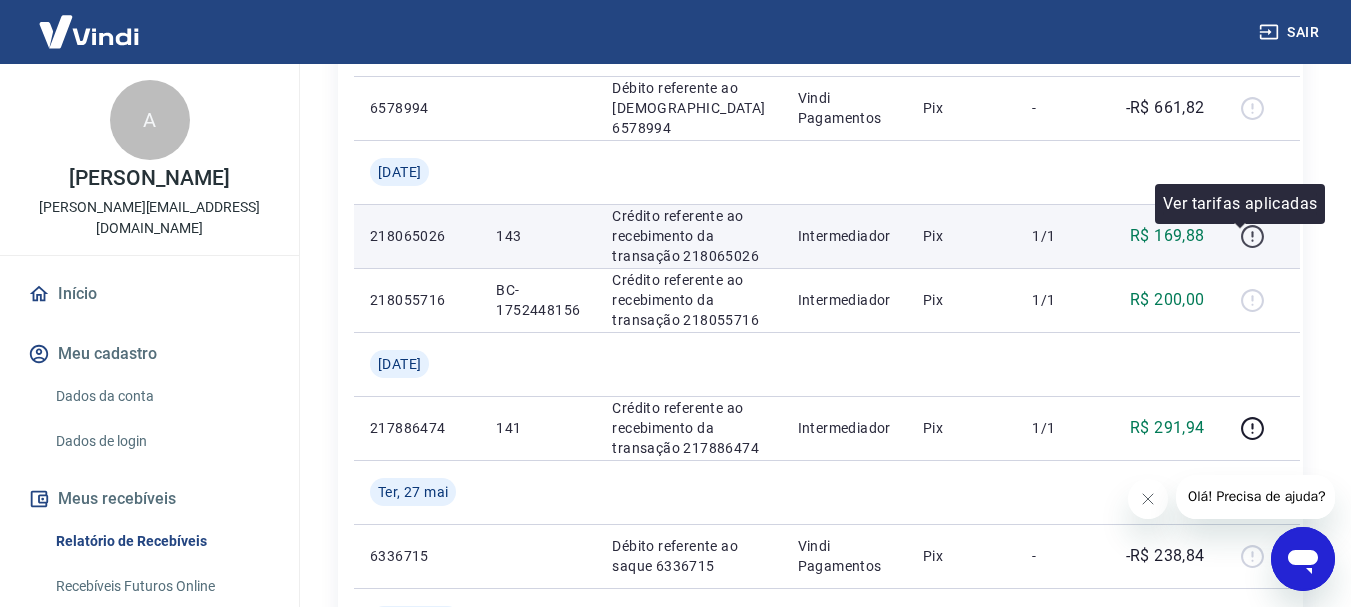 click 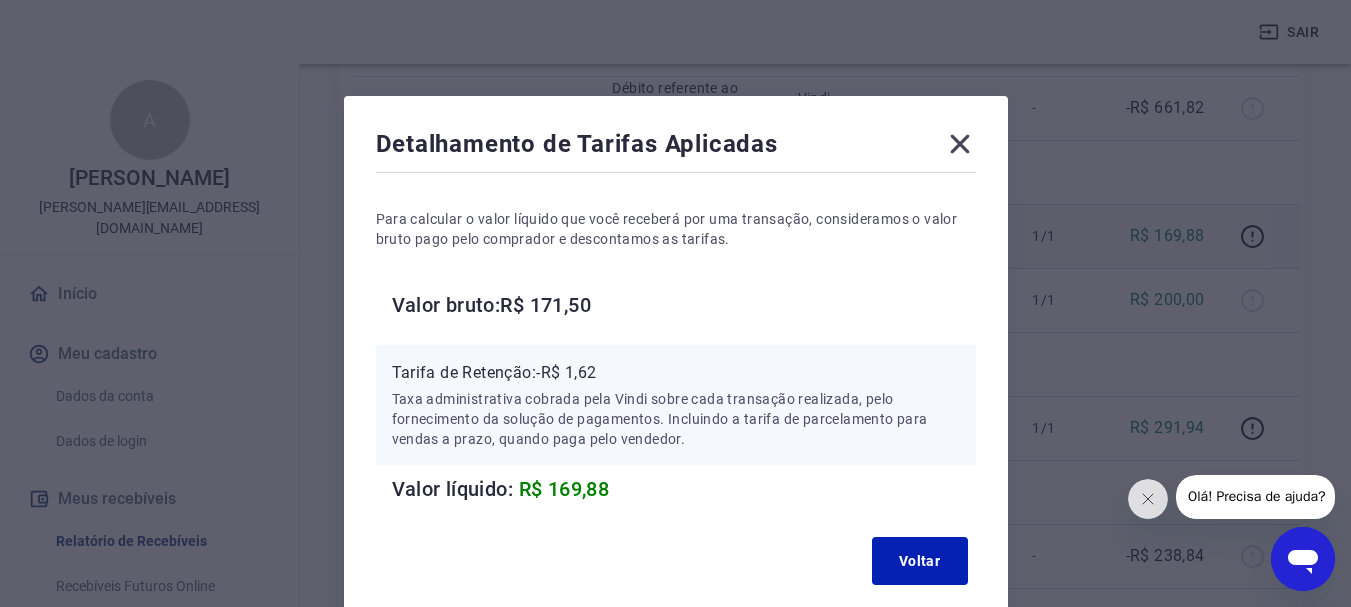click 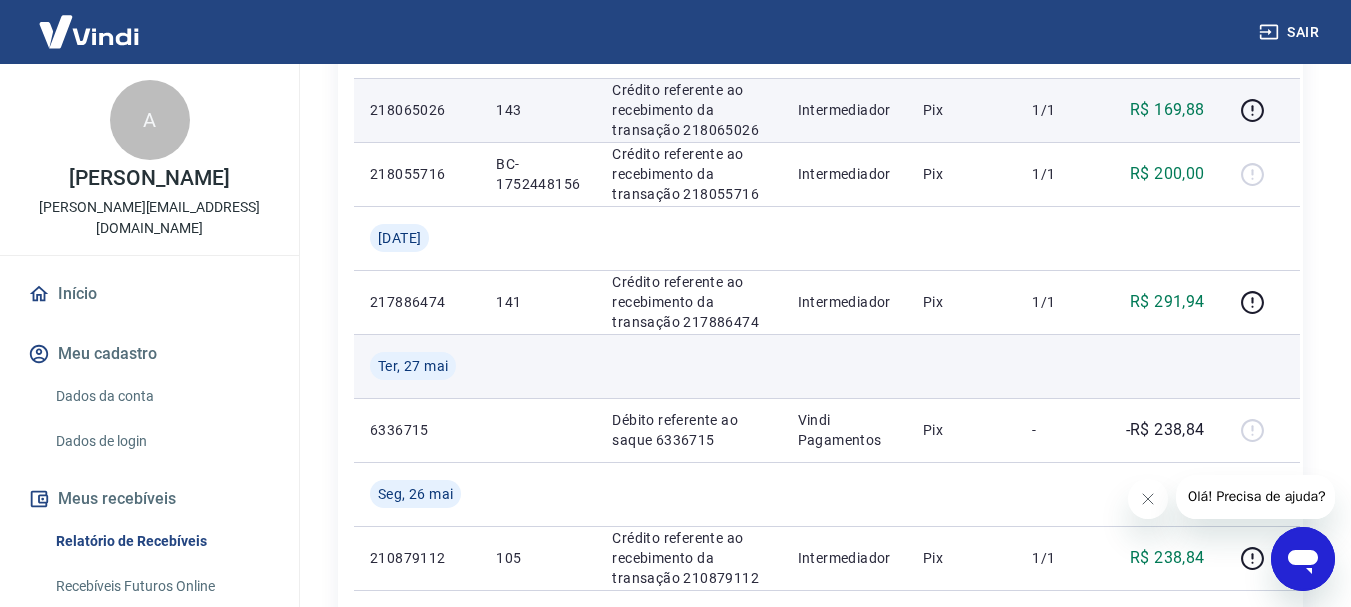 scroll, scrollTop: 525, scrollLeft: 0, axis: vertical 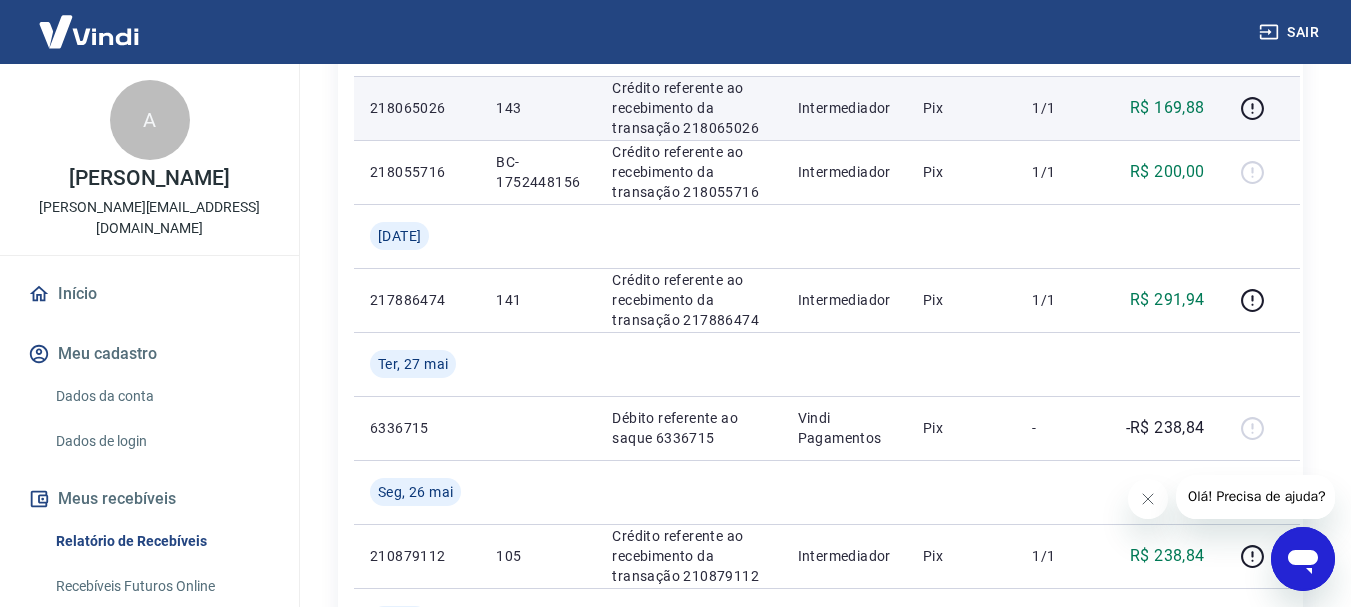 click on "Olá! Precisa de ajuda?" at bounding box center (1256, 496) 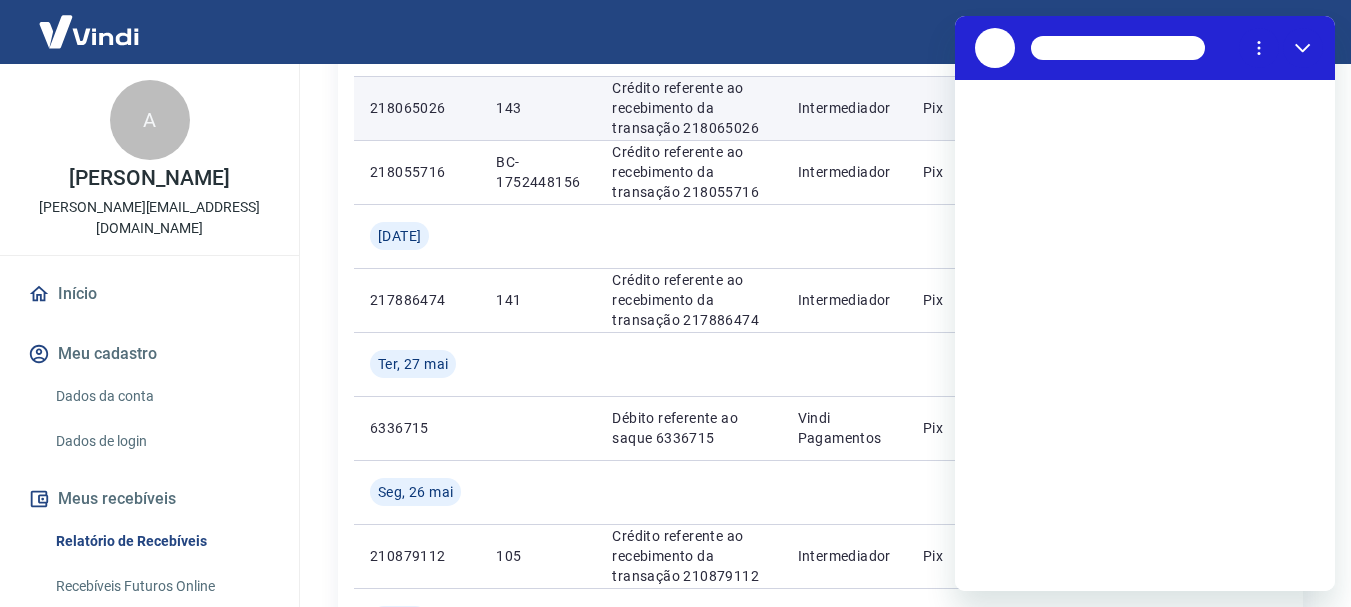 scroll, scrollTop: 0, scrollLeft: 0, axis: both 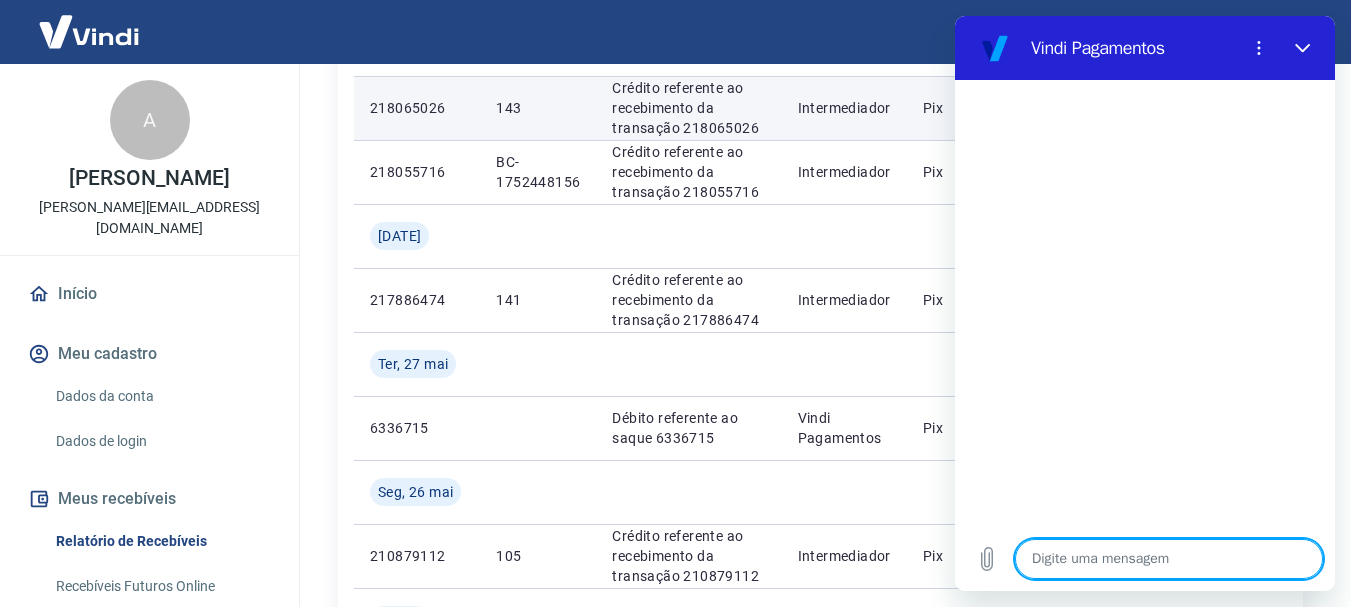 type on "b" 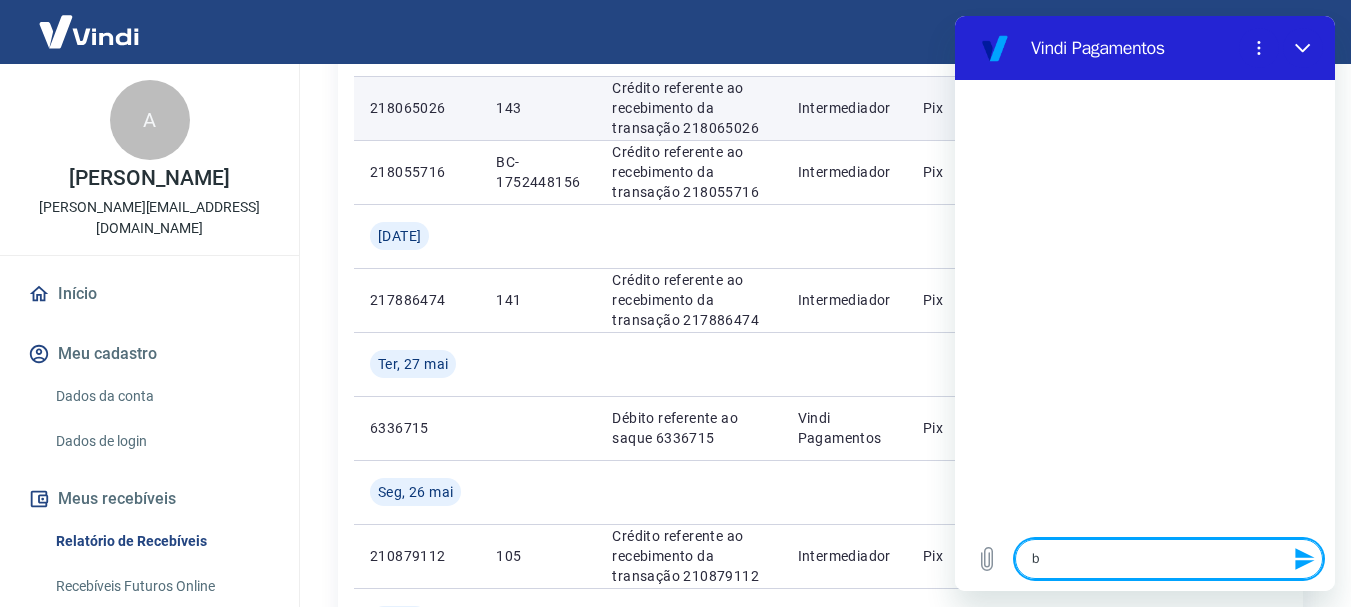 type on "ba" 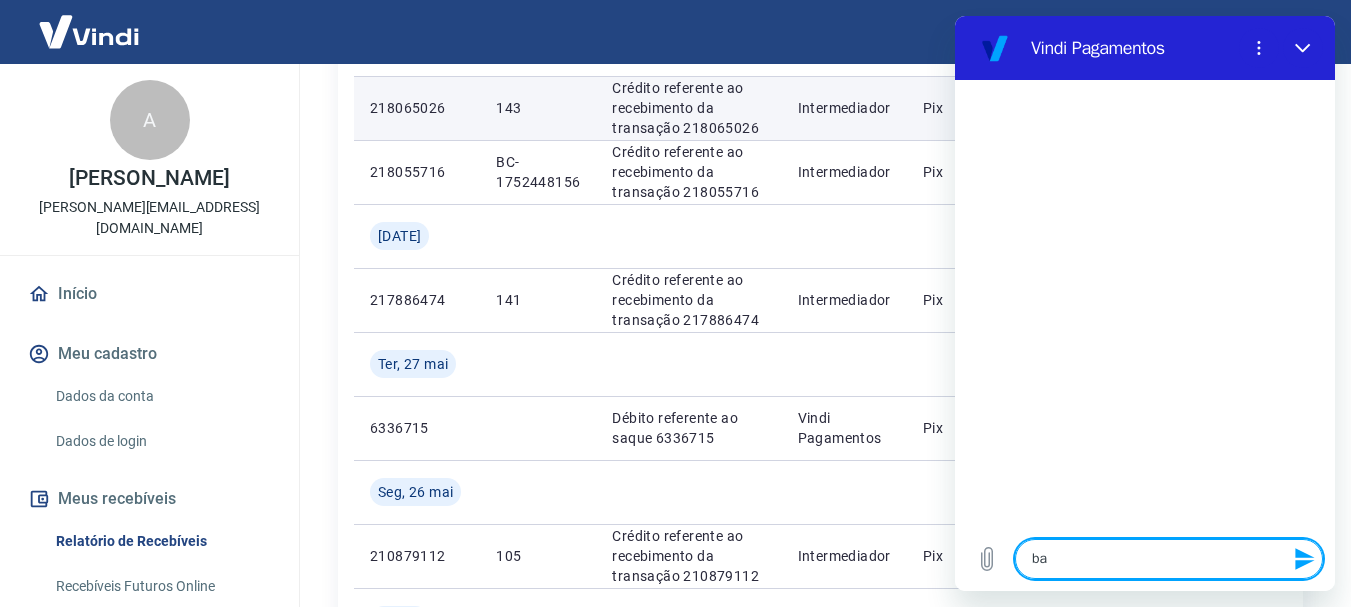 type on "x" 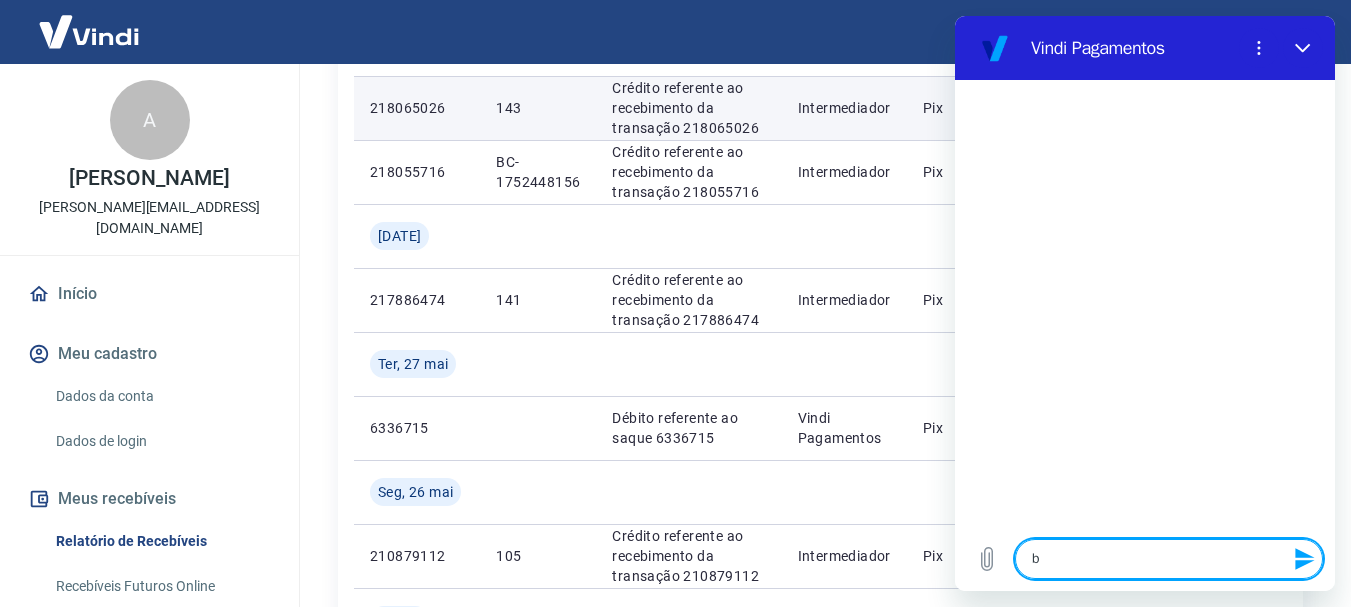 type on "bo" 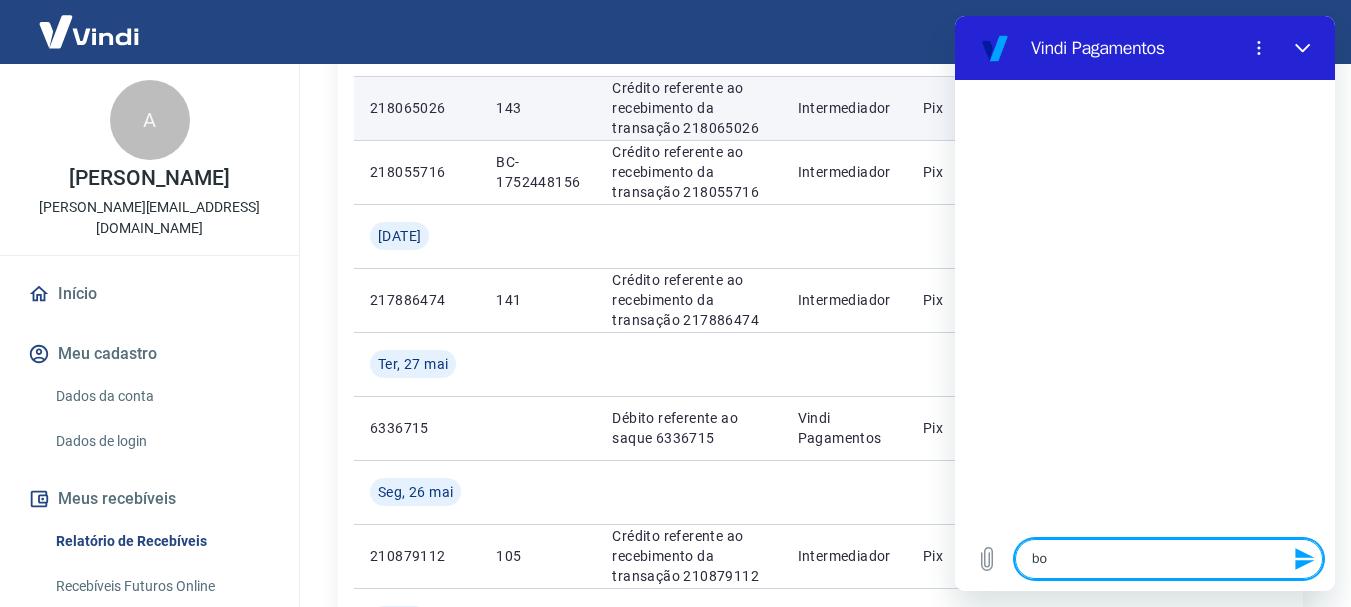 type on "boa" 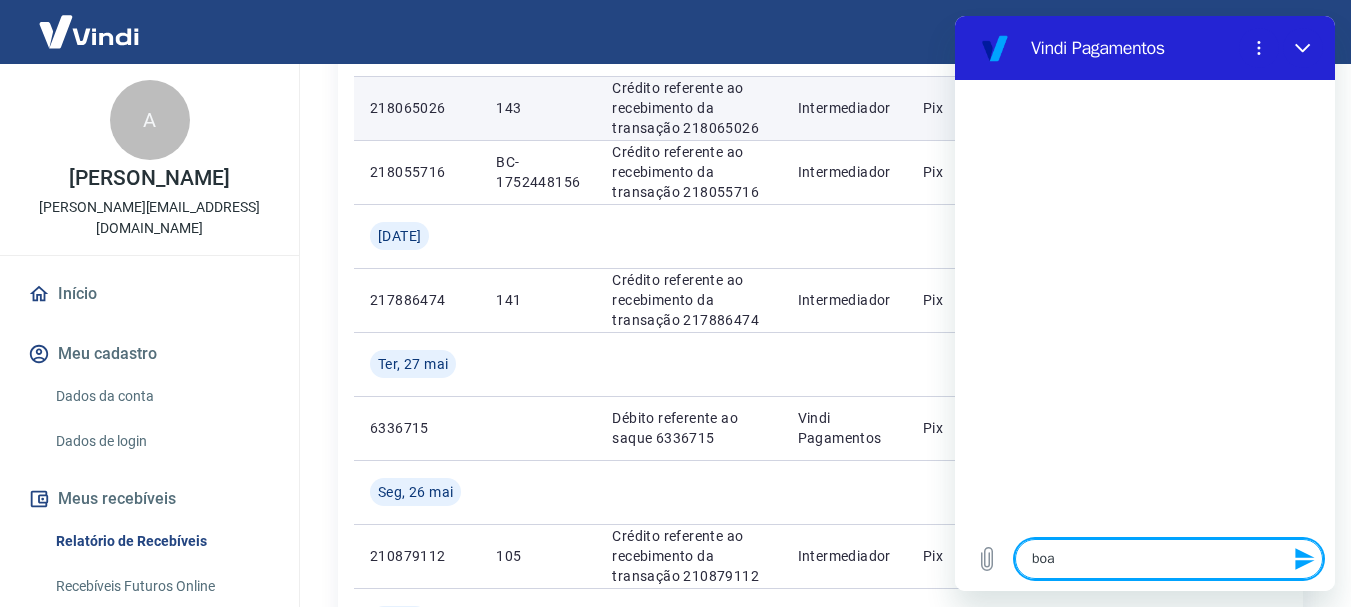 type on "boa" 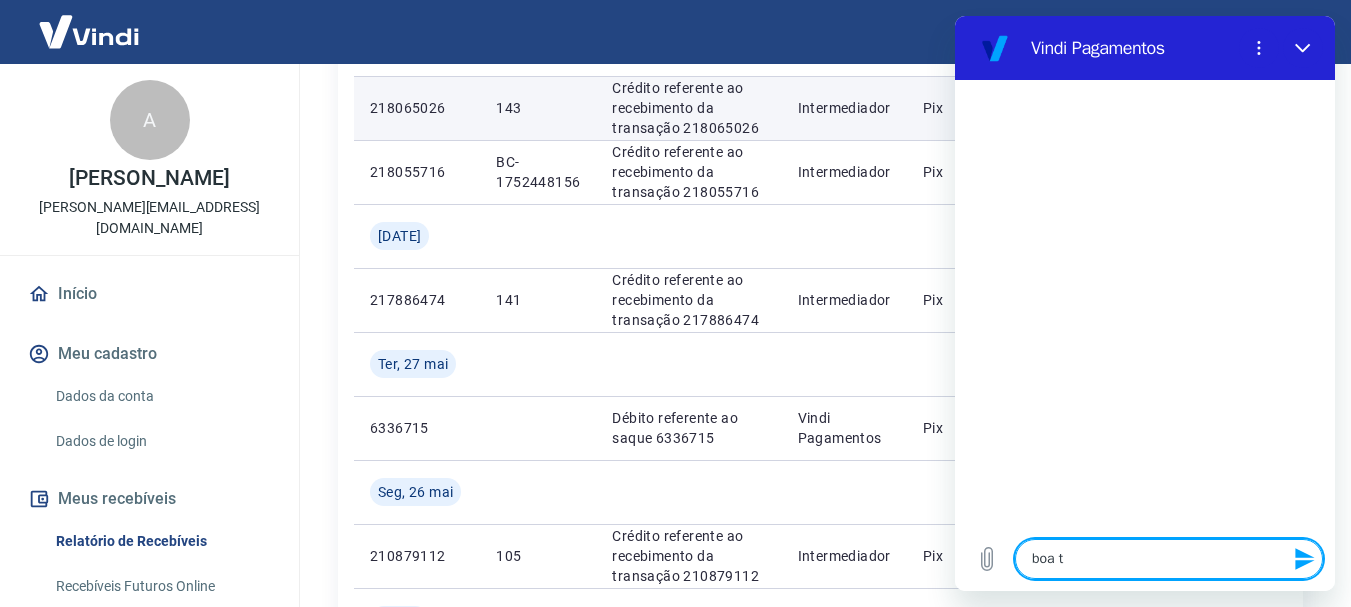 type on "x" 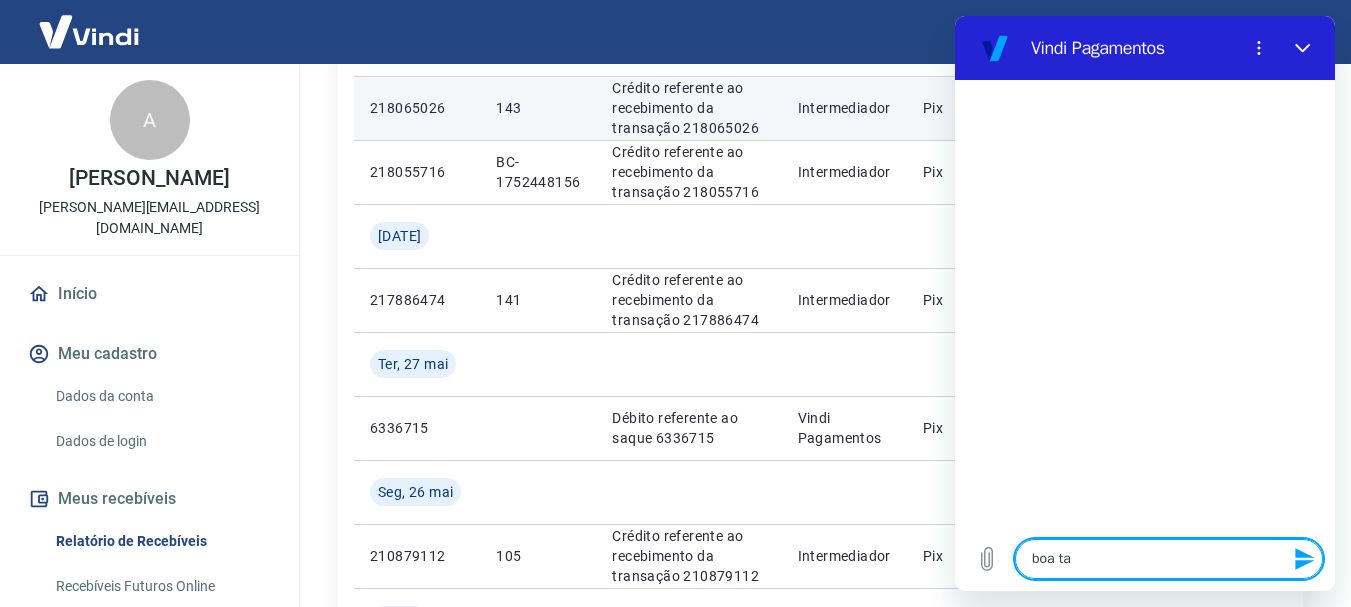 type on "boa tar" 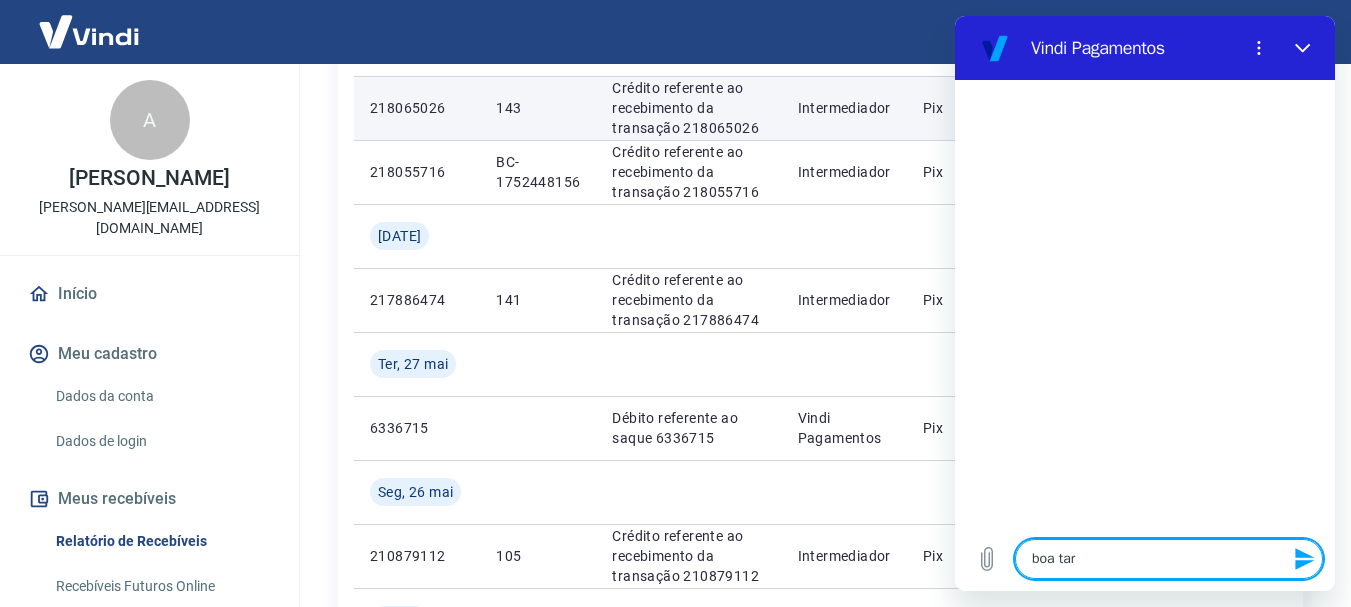 type on "boa tard" 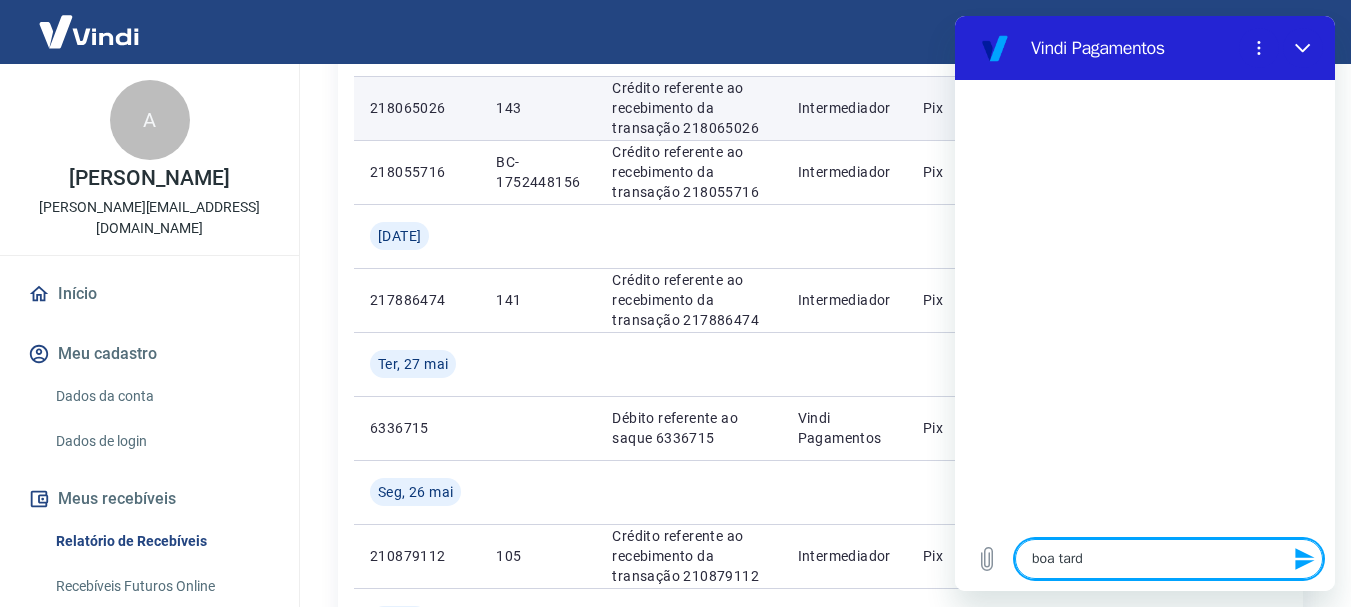 type on "boa tarde" 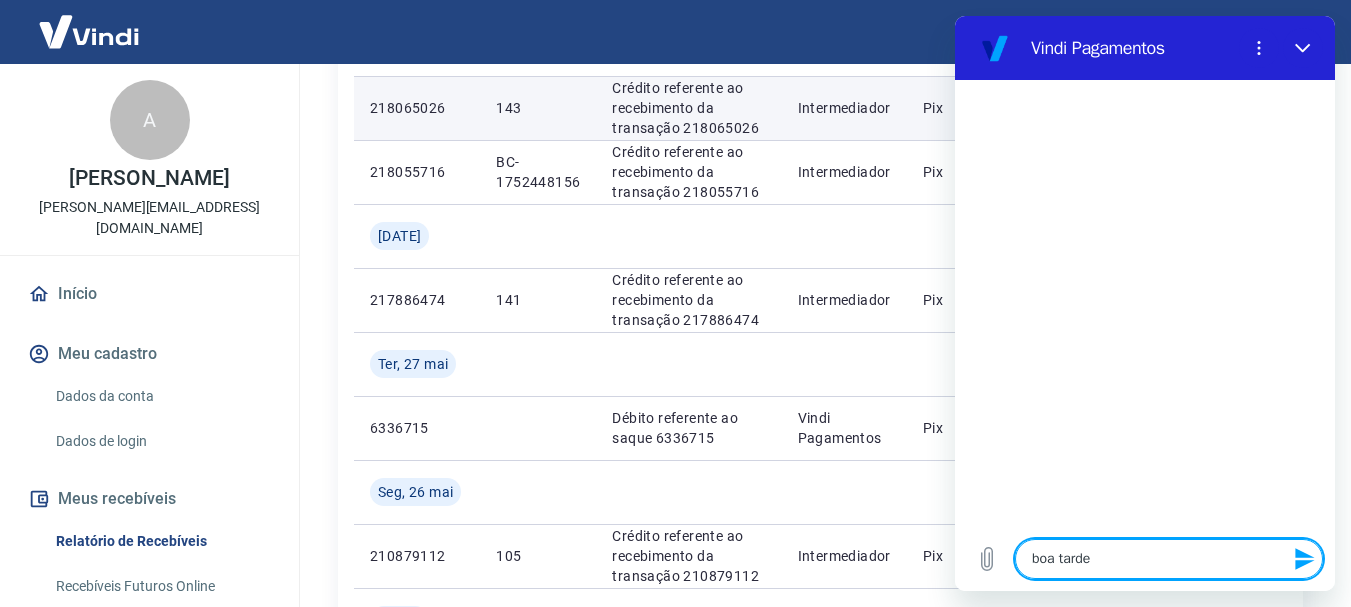 type 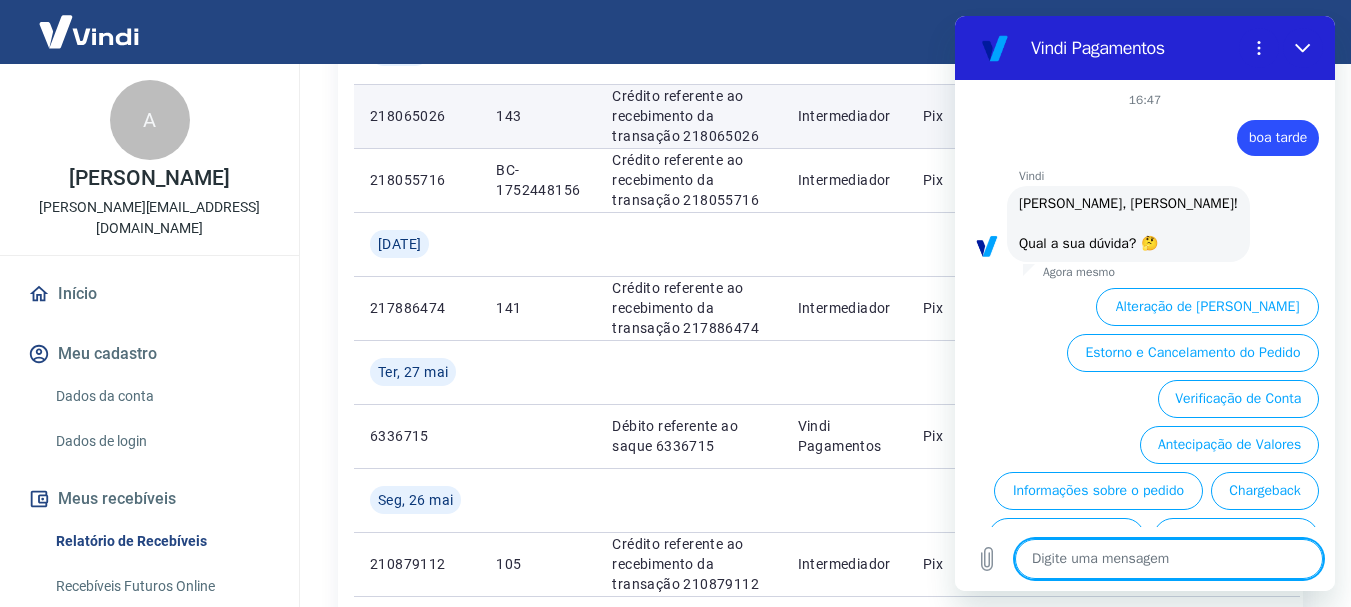 scroll, scrollTop: 518, scrollLeft: 0, axis: vertical 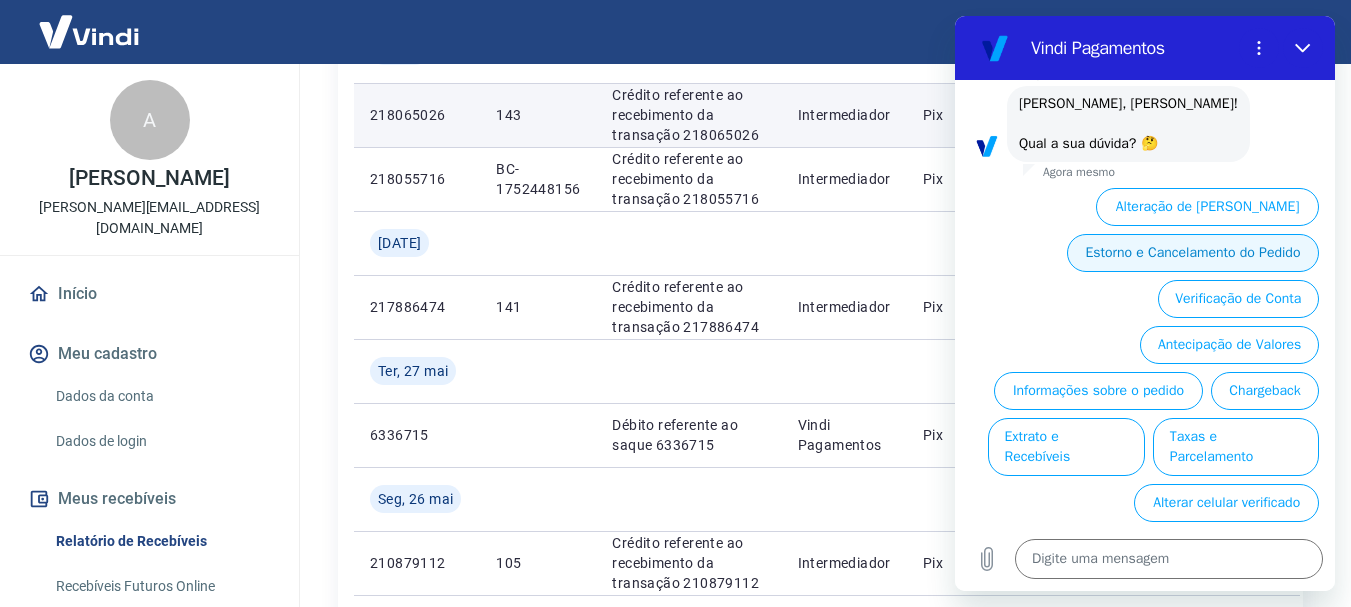 click on "Estorno e Cancelamento do Pedido" at bounding box center (1193, 253) 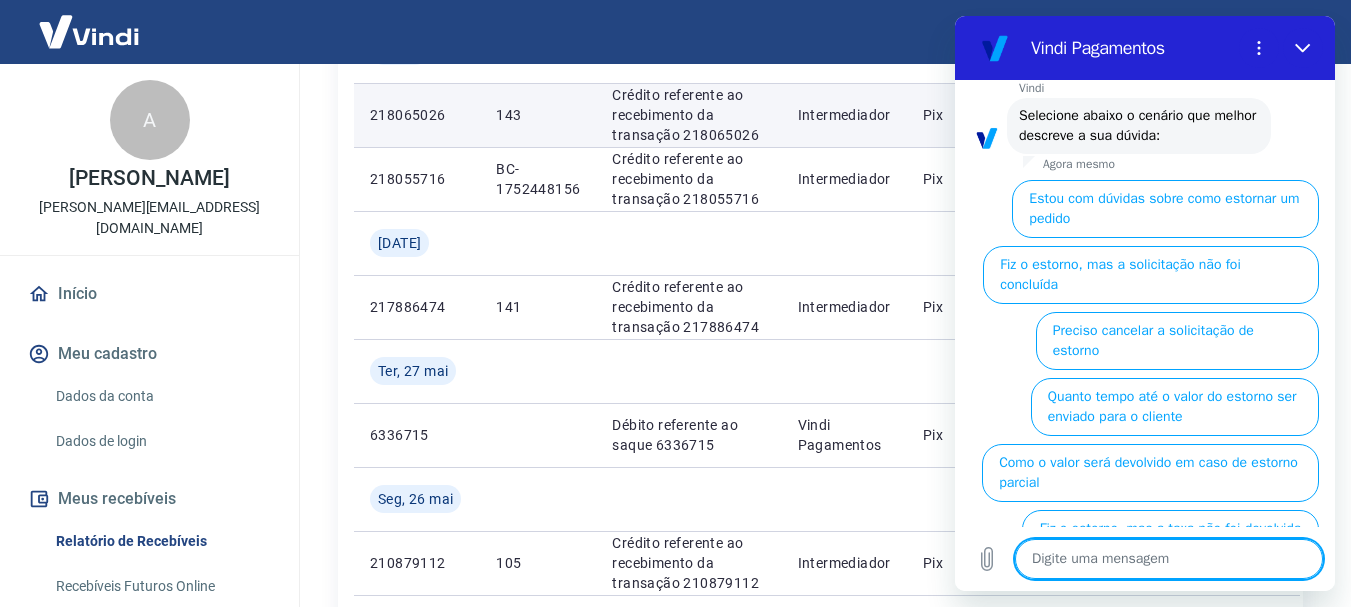 scroll, scrollTop: 248, scrollLeft: 0, axis: vertical 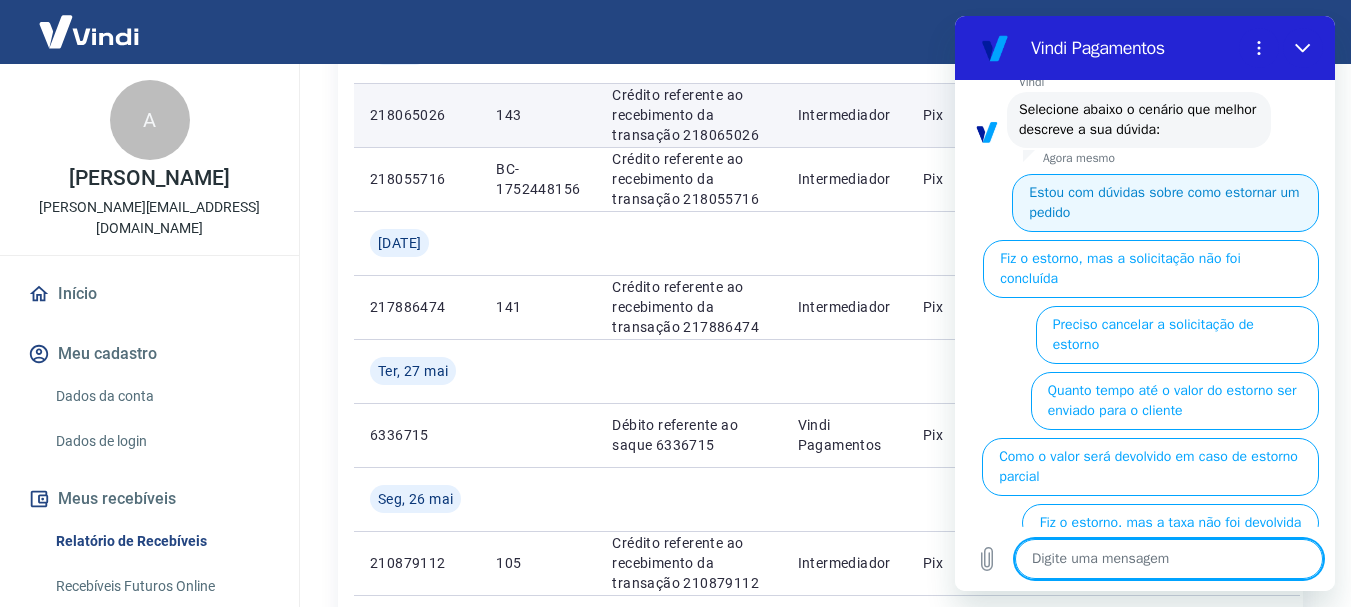 click on "Estou com dúvidas sobre como estornar um pedido" at bounding box center [1165, 203] 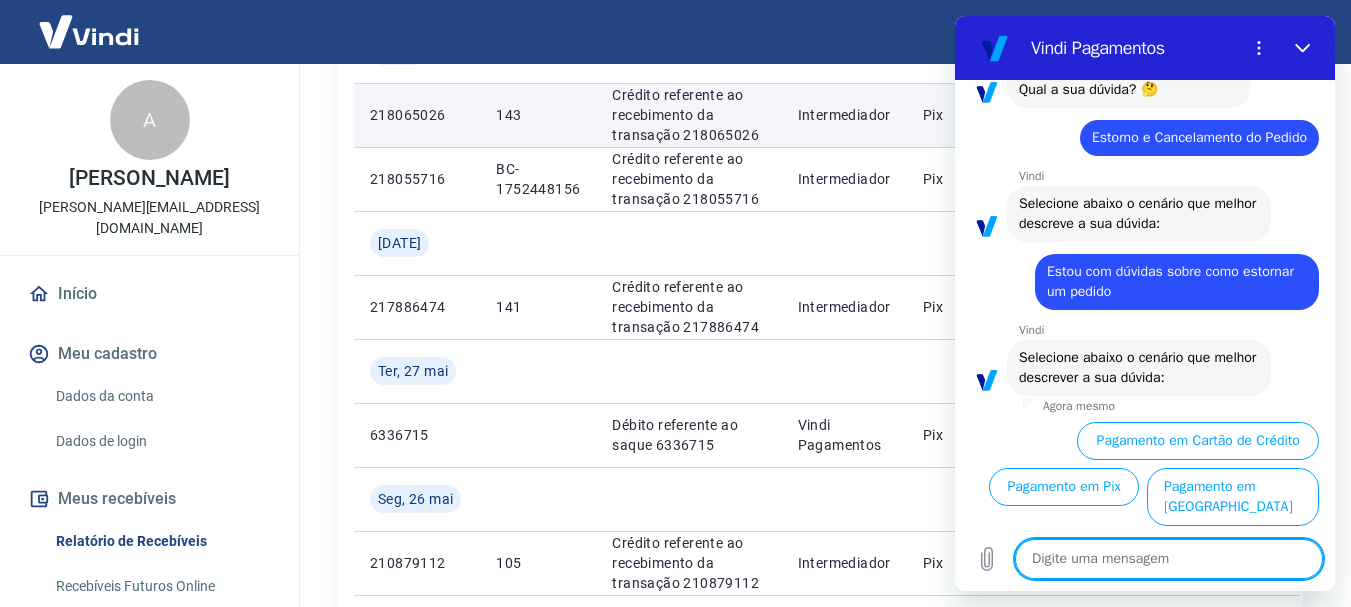 scroll, scrollTop: 204, scrollLeft: 0, axis: vertical 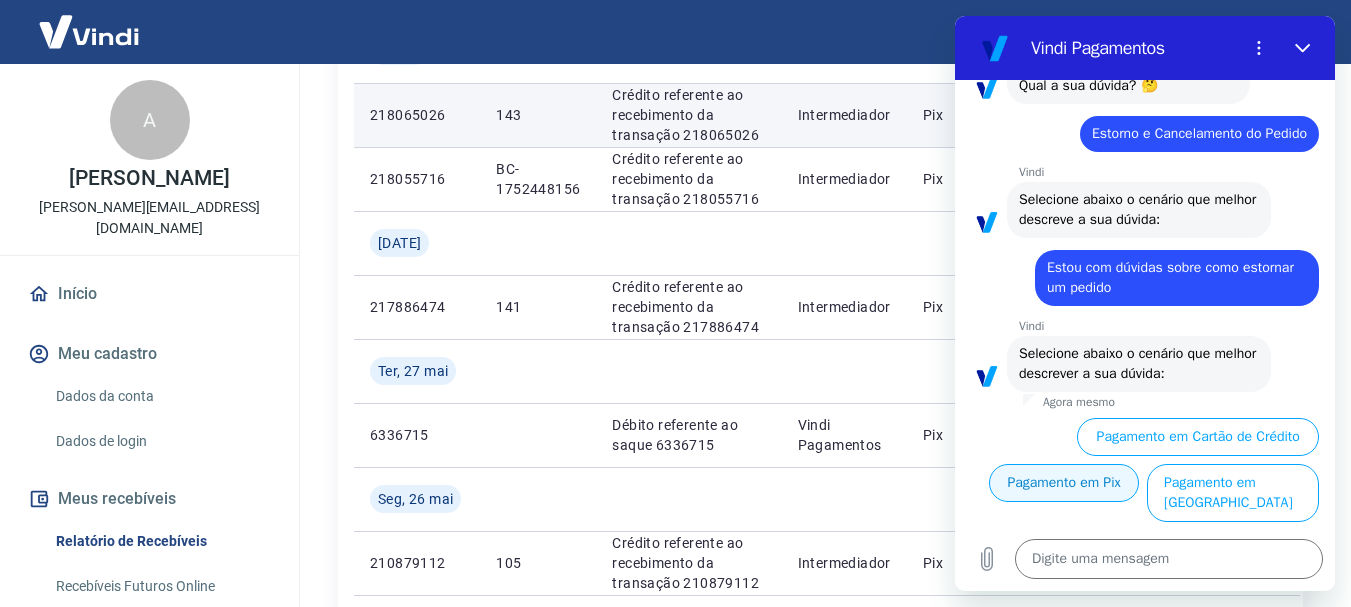 click on "Pagamento em Pix" at bounding box center (1064, 483) 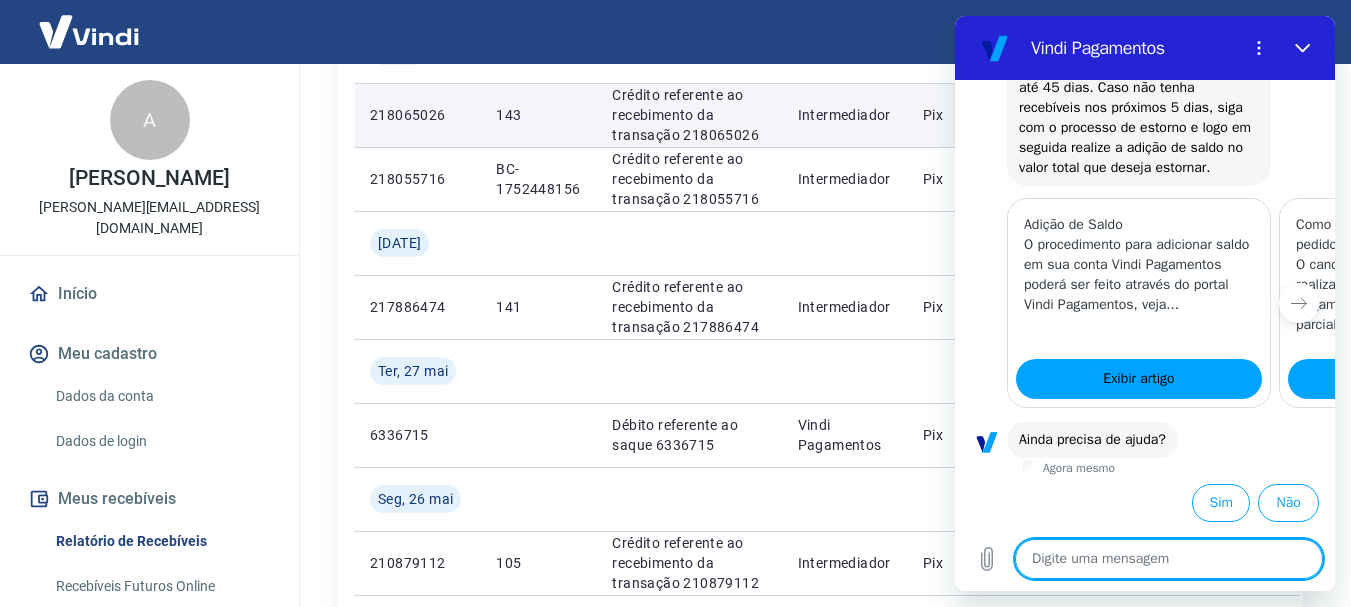 scroll, scrollTop: 943, scrollLeft: 0, axis: vertical 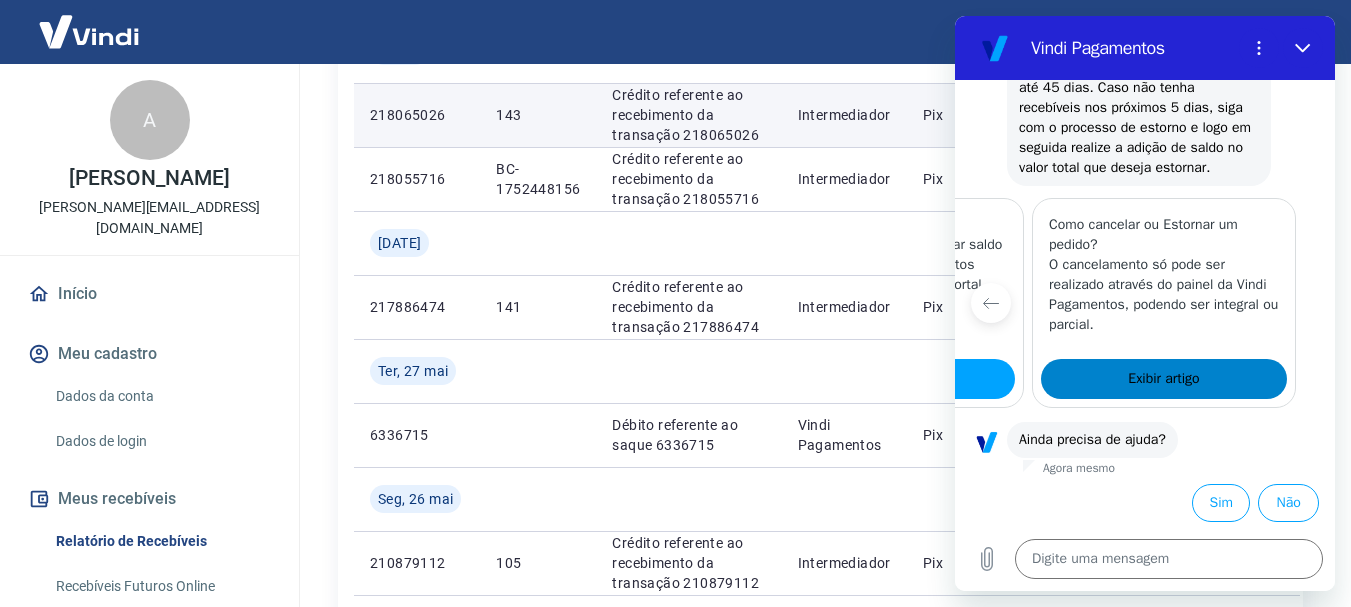 click on "Exibir artigo" at bounding box center (1163, 379) 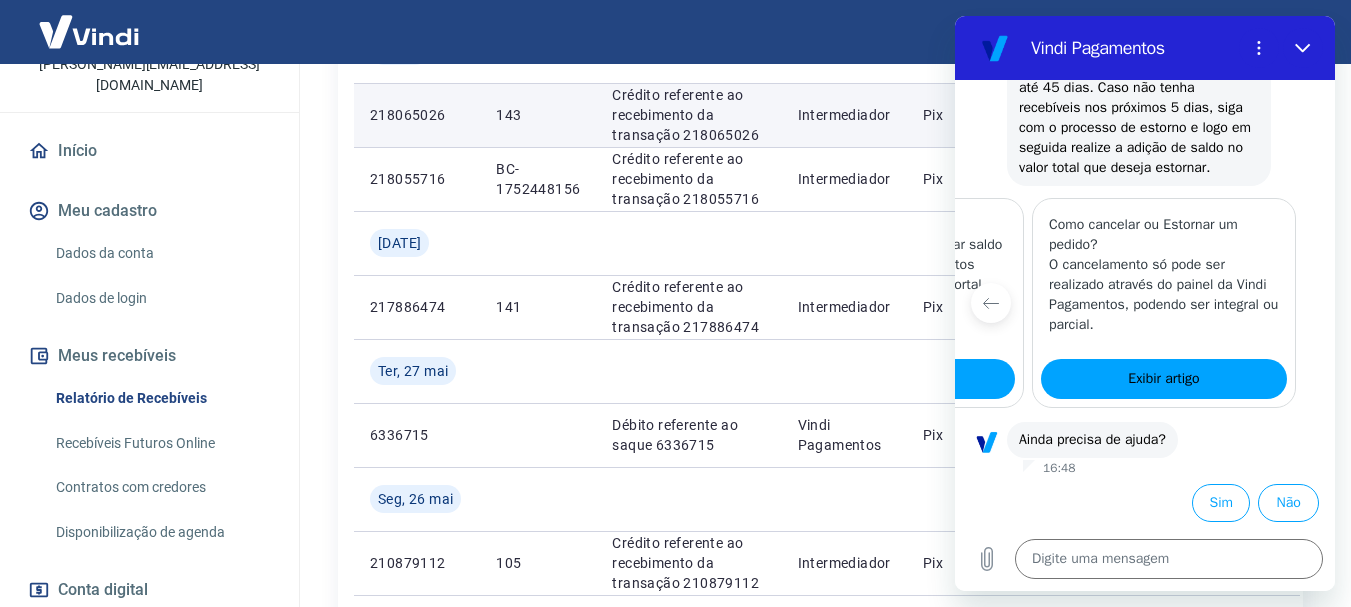 scroll, scrollTop: 145, scrollLeft: 0, axis: vertical 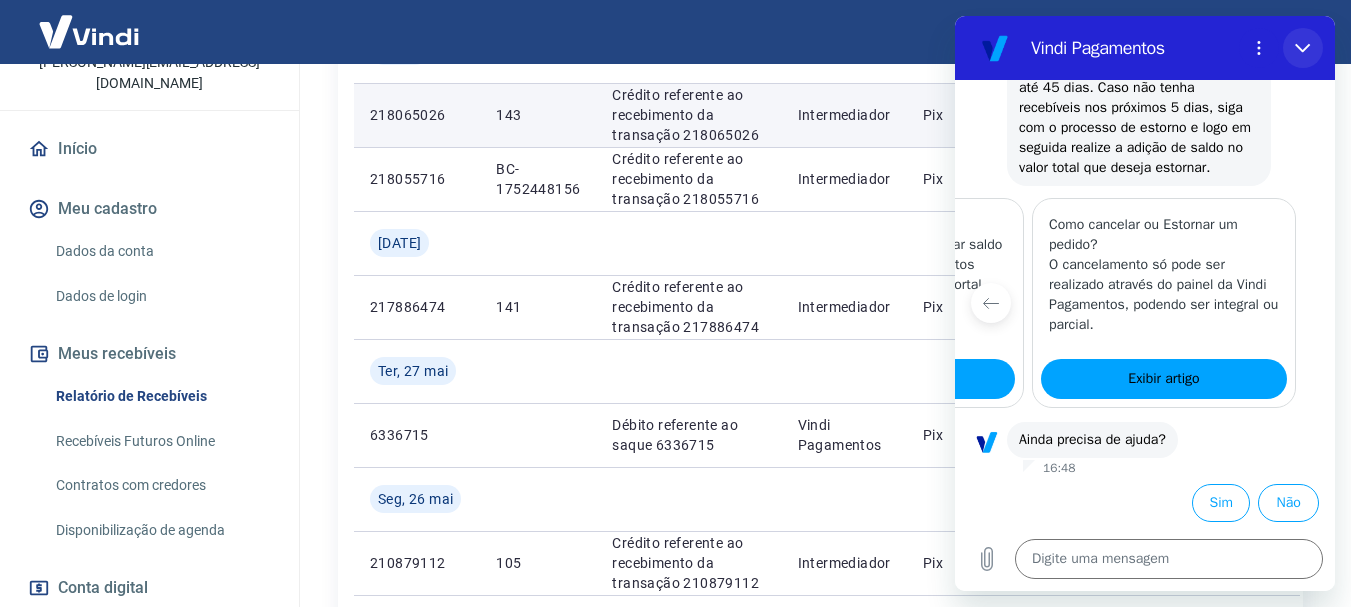 click at bounding box center [1303, 48] 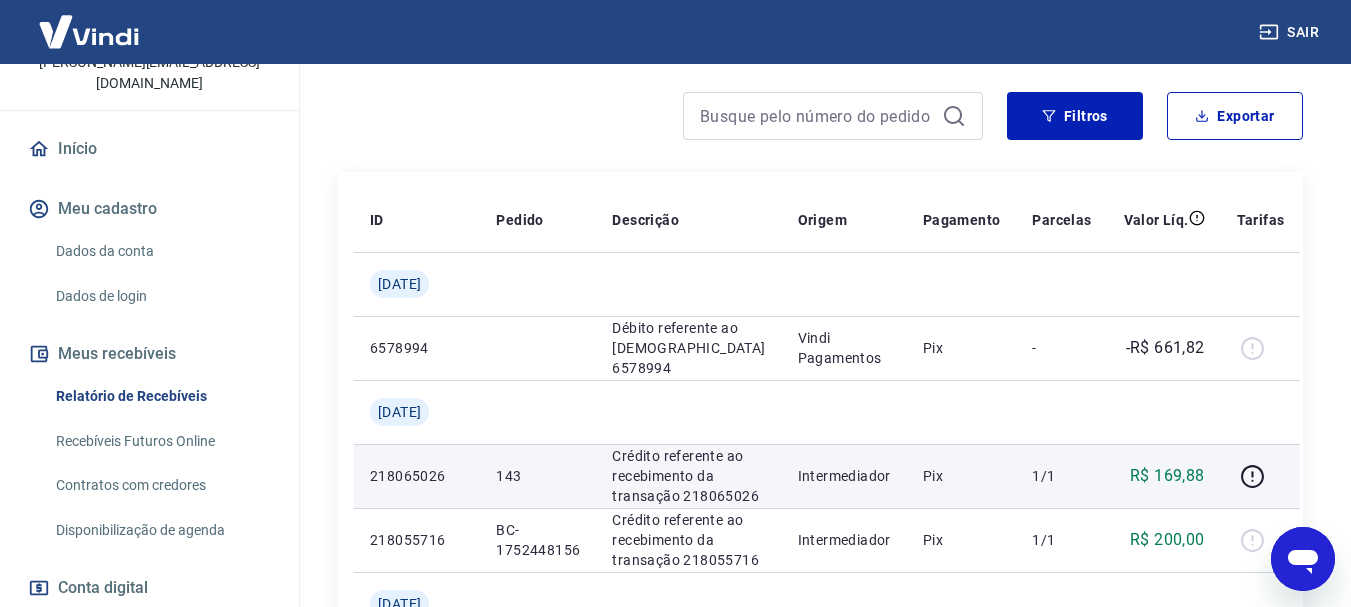 scroll, scrollTop: 0, scrollLeft: 0, axis: both 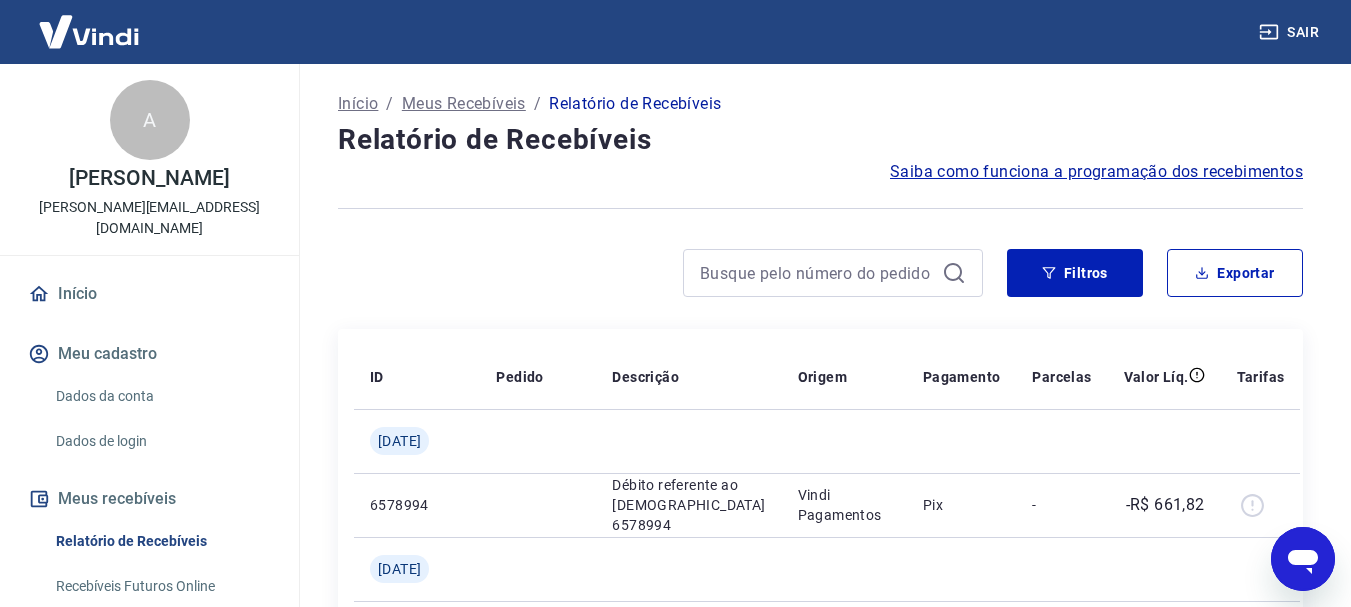 type on "x" 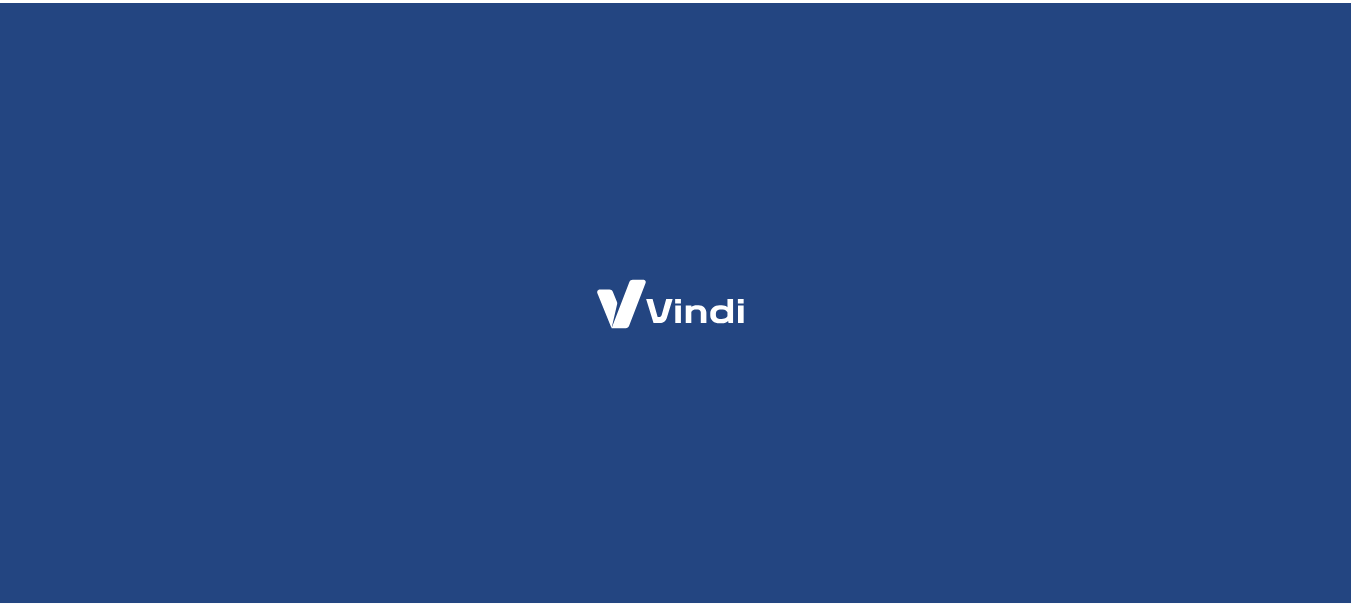 scroll, scrollTop: 0, scrollLeft: 0, axis: both 